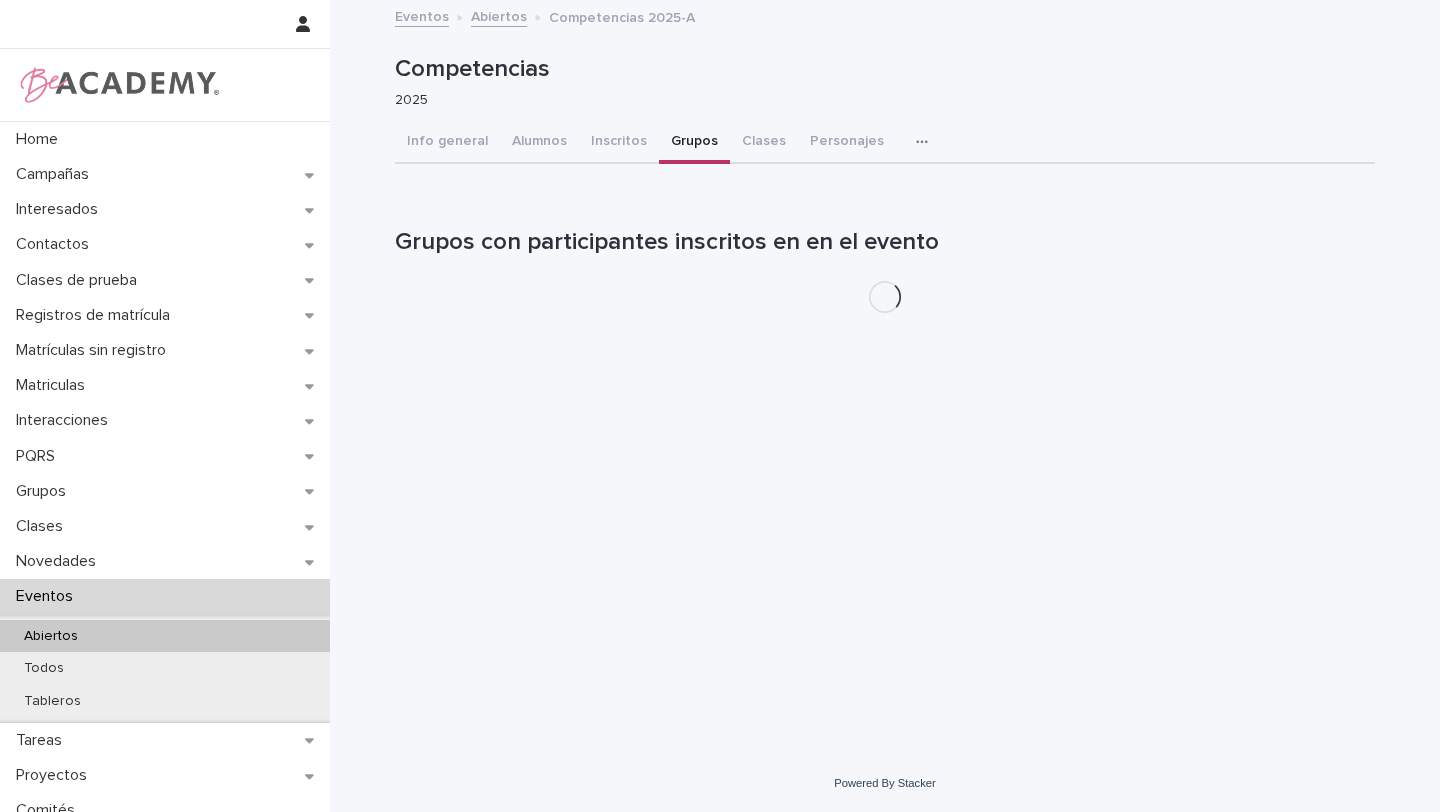 scroll, scrollTop: 0, scrollLeft: 0, axis: both 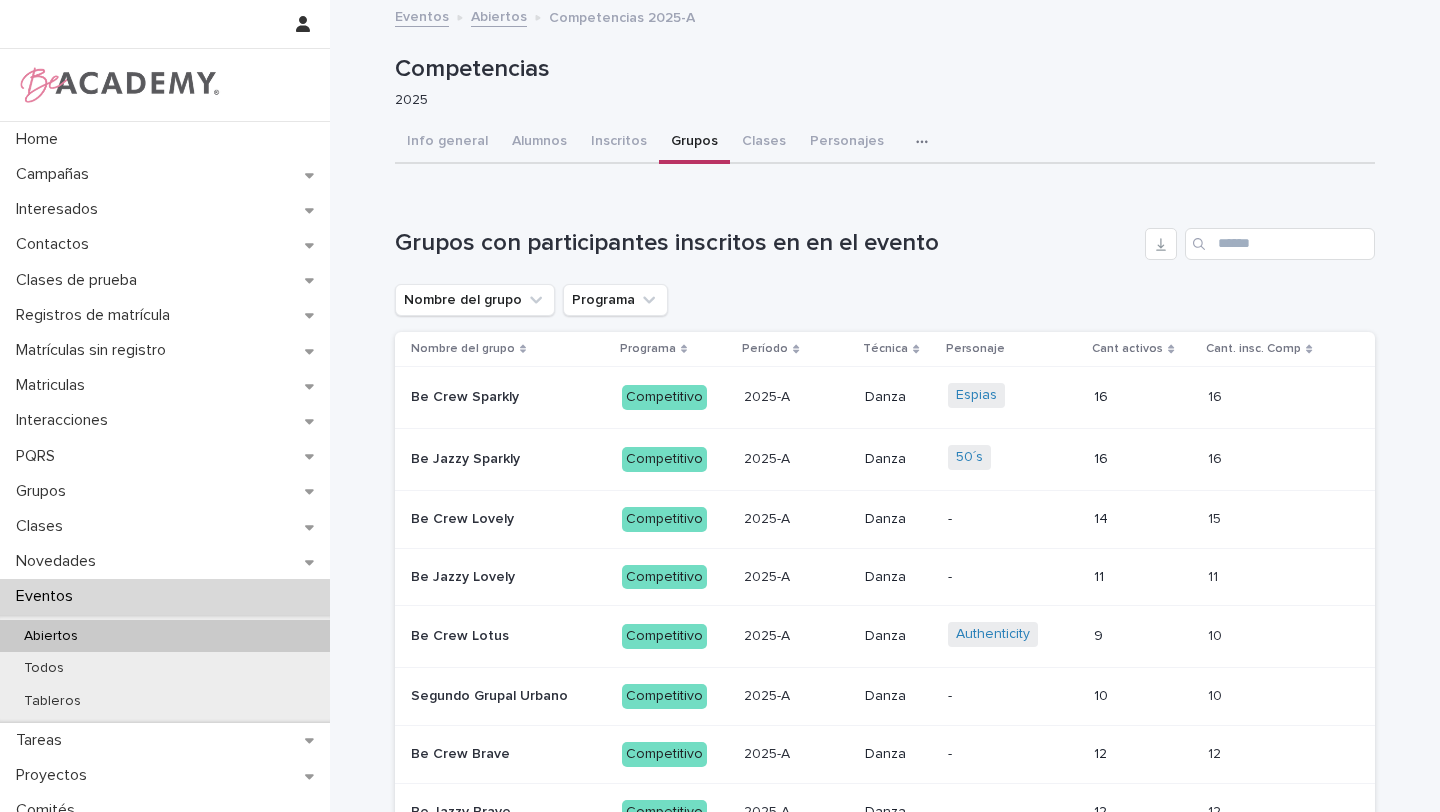 click at bounding box center [508, 519] 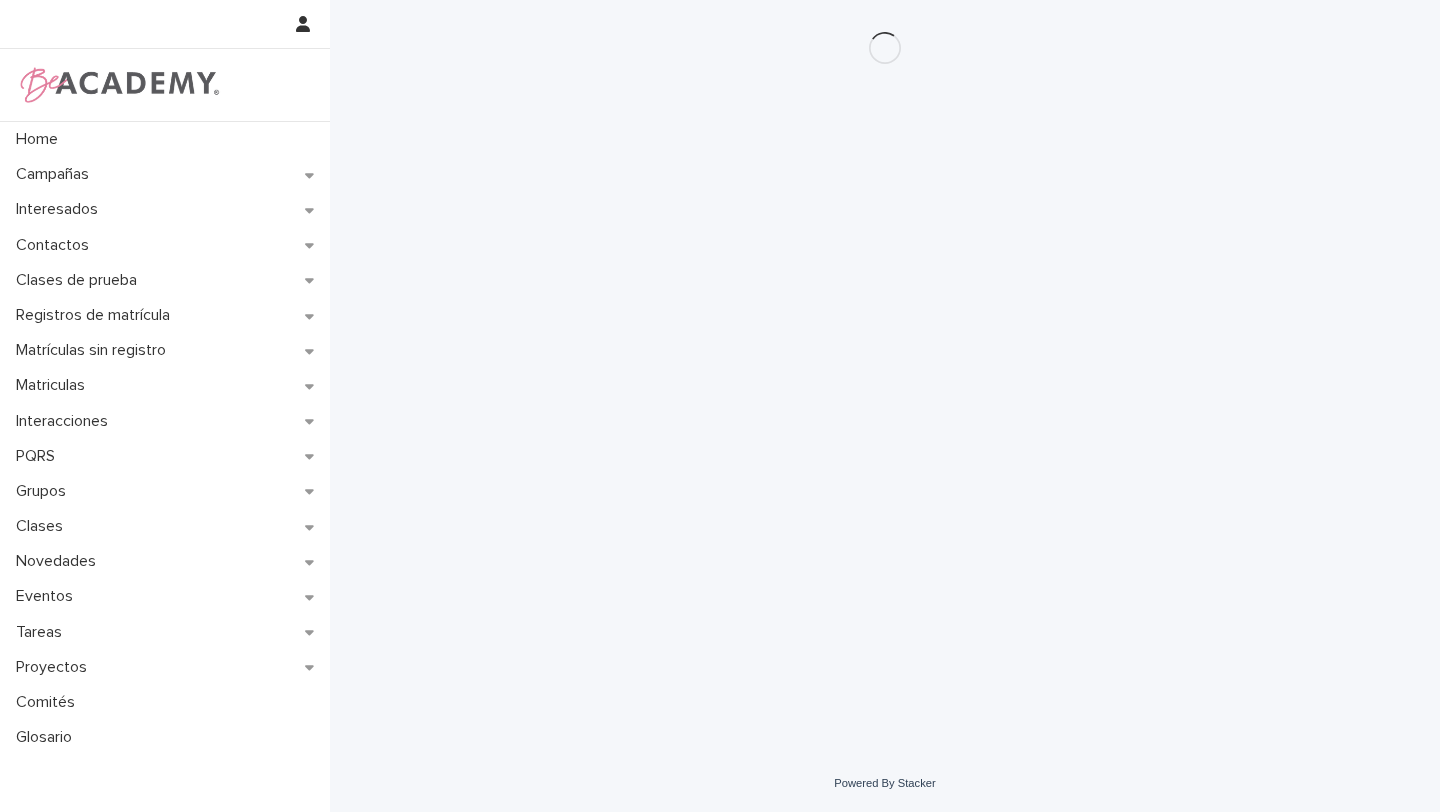 click on "Loading... Saving… Loading... Saving…" at bounding box center [885, 352] 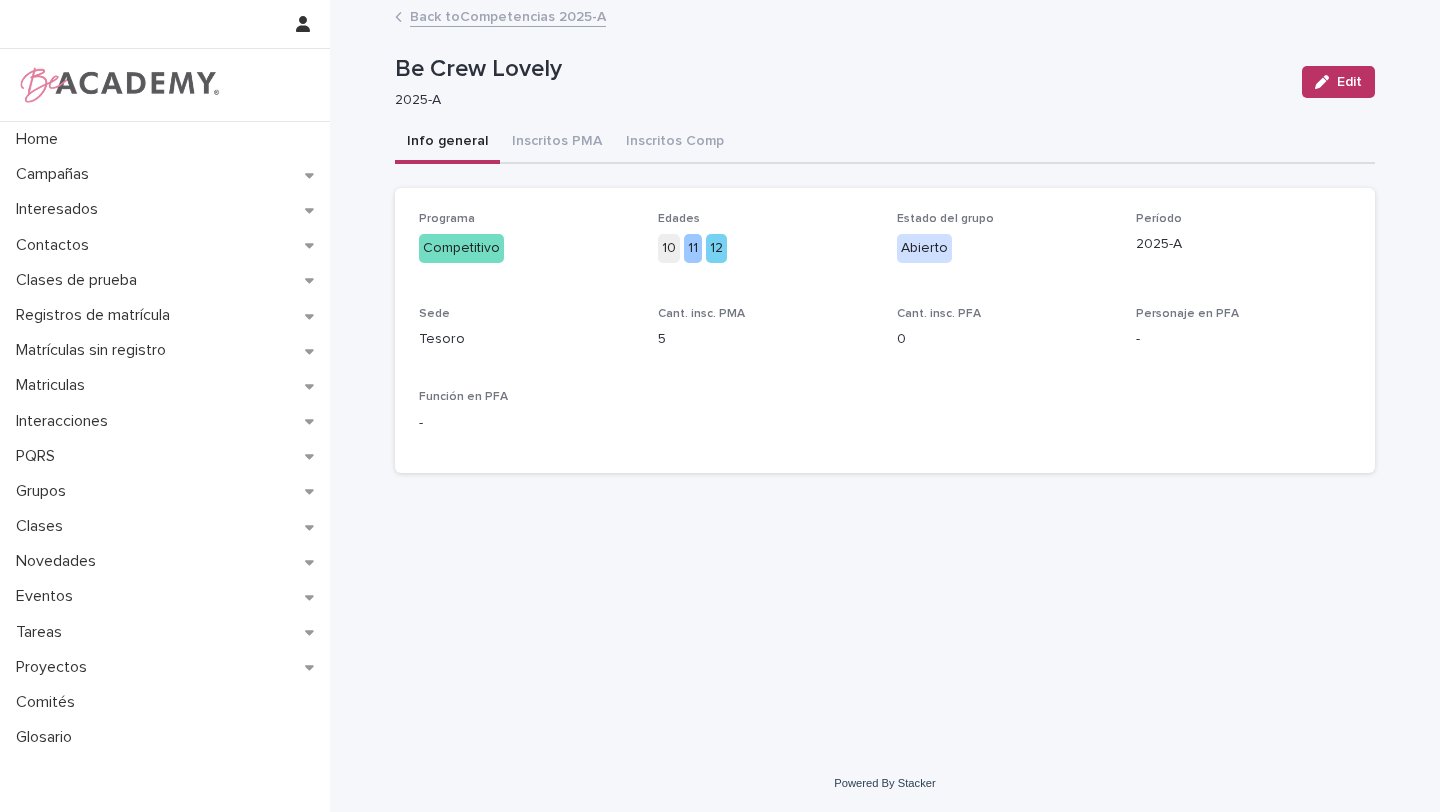 click on "Loading... Saving… Loading... Saving… Be Crew Lovely Edit Be Crew Lovely 2025-A Edit Sorry, there was an error saving your record. Please try again. Please fill out the required fields below. Info general Inscritos PMA Inscritos Comp Loading... Saving… Loading... Saving… Loading... Saving… Programa Competitivo Edades 10   11   12   Estado del grupo Abierto Período 2025-A Sede Tesoro Cant. insc. PMA 5 Cant. insc. PFA 0 Personaje en PFA - Función en PFA - Can't display tree at index  1 Can't display tree at index  3" at bounding box center (885, 353) 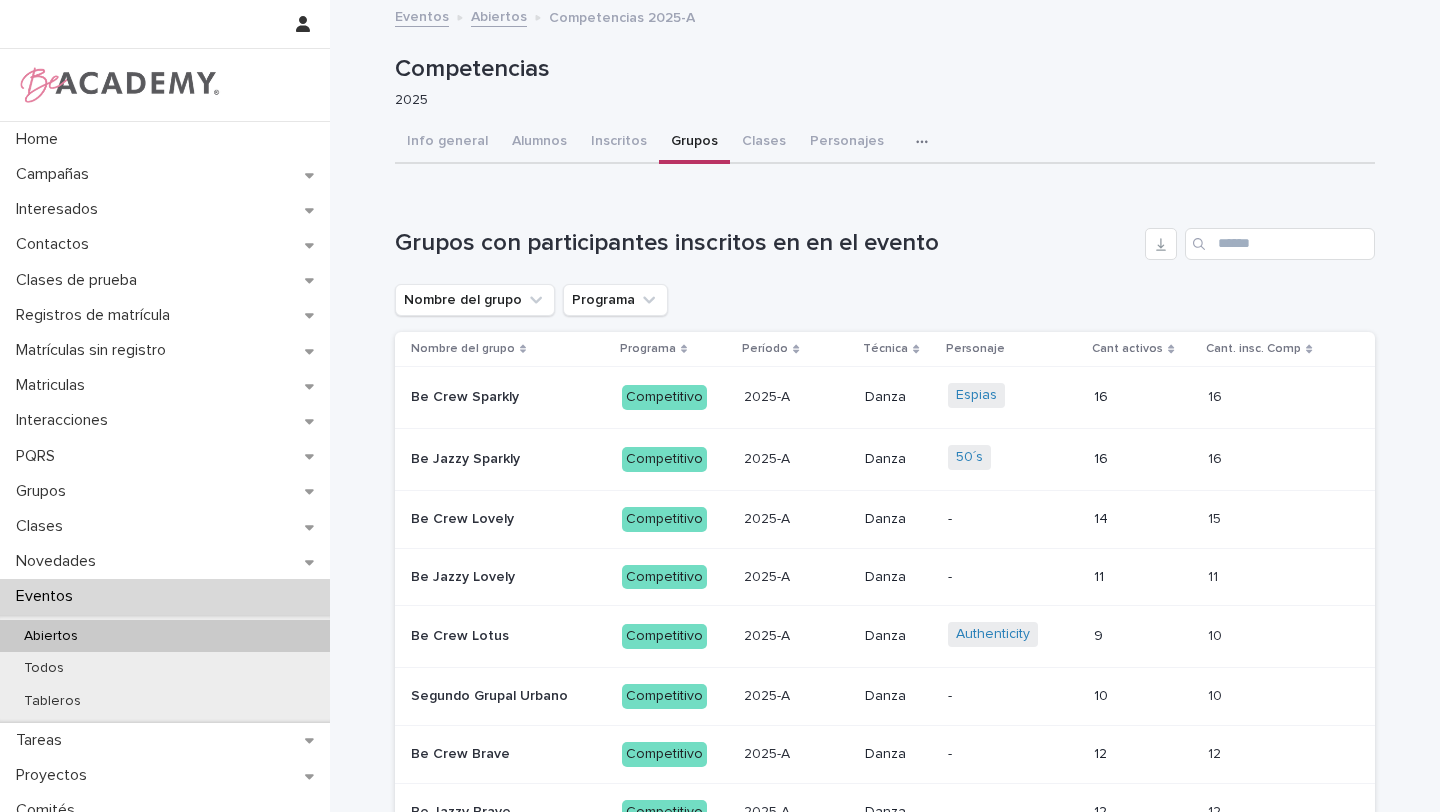 click on "Be Crew Lovely" at bounding box center [464, 517] 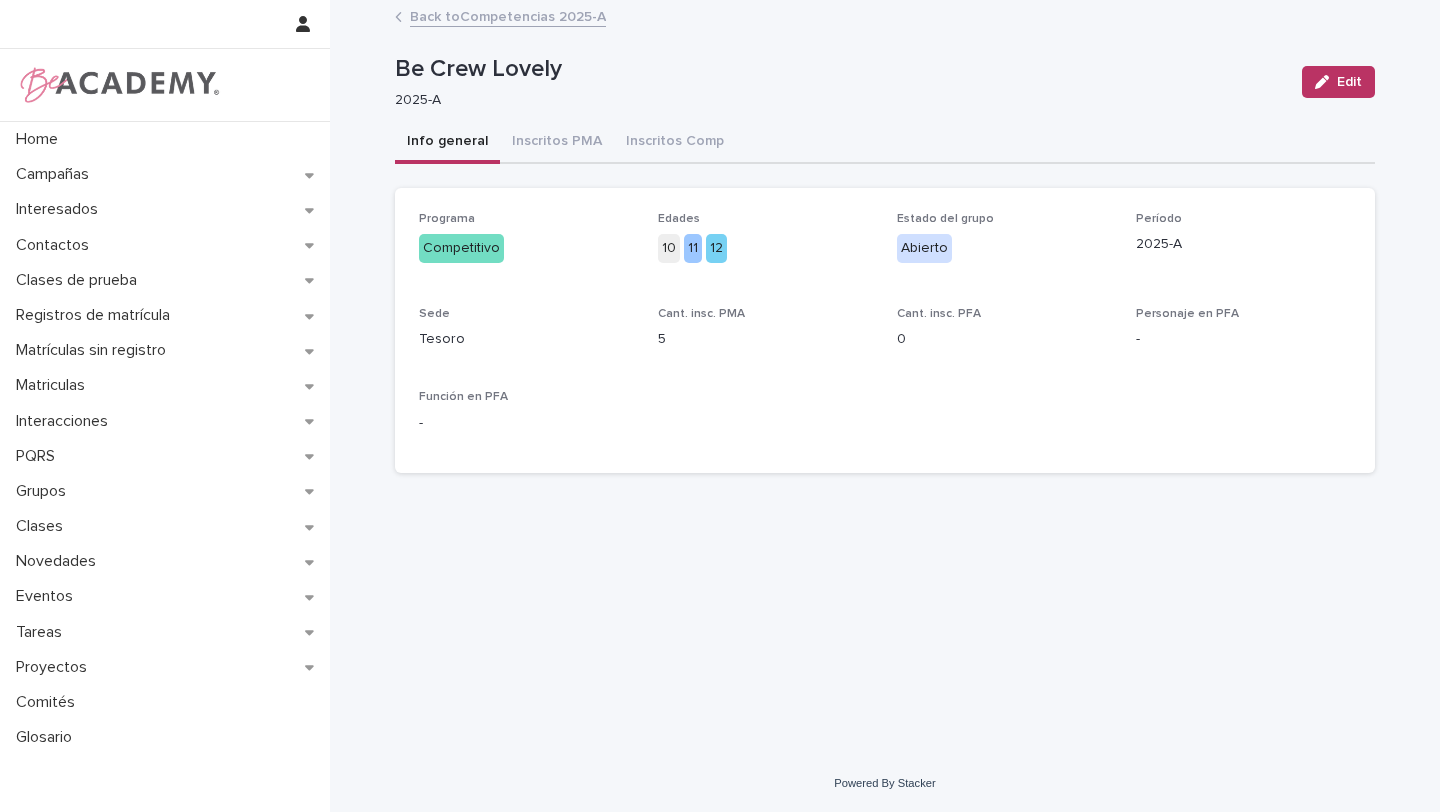 click on "Info general" at bounding box center [447, 143] 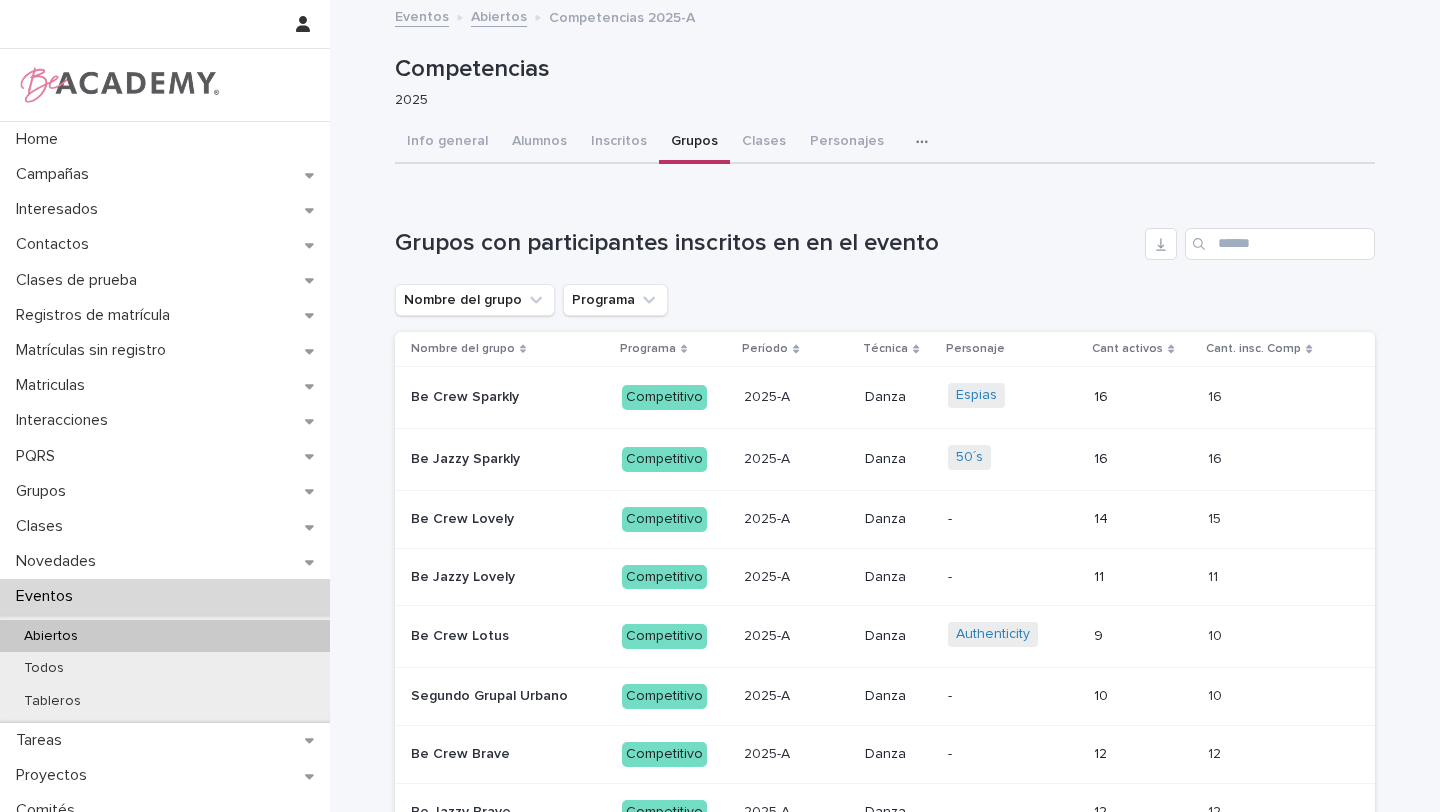 click on "Be Crew Lovely" at bounding box center (464, 517) 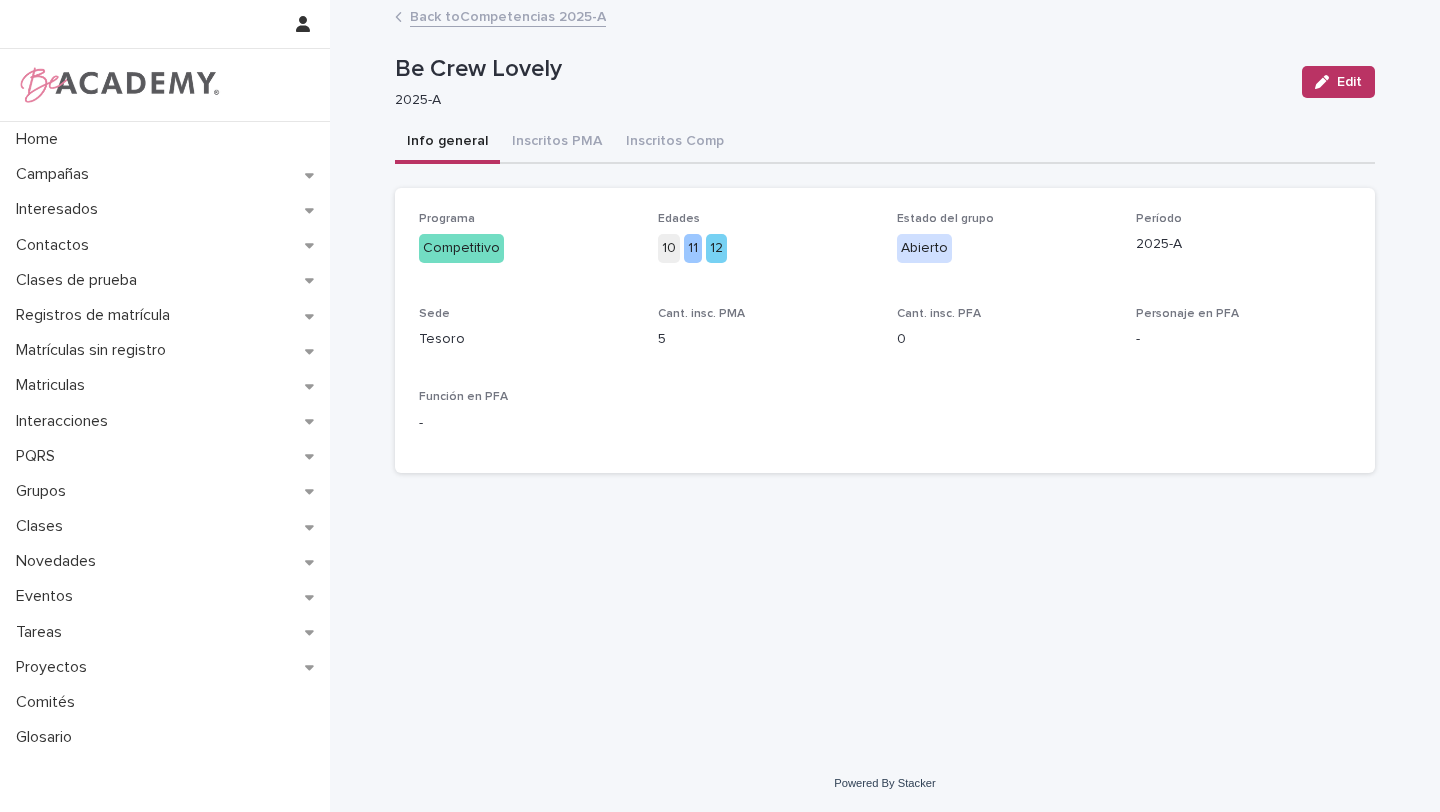 click on "Back to  Competencias 2025-A" at bounding box center [885, 18] 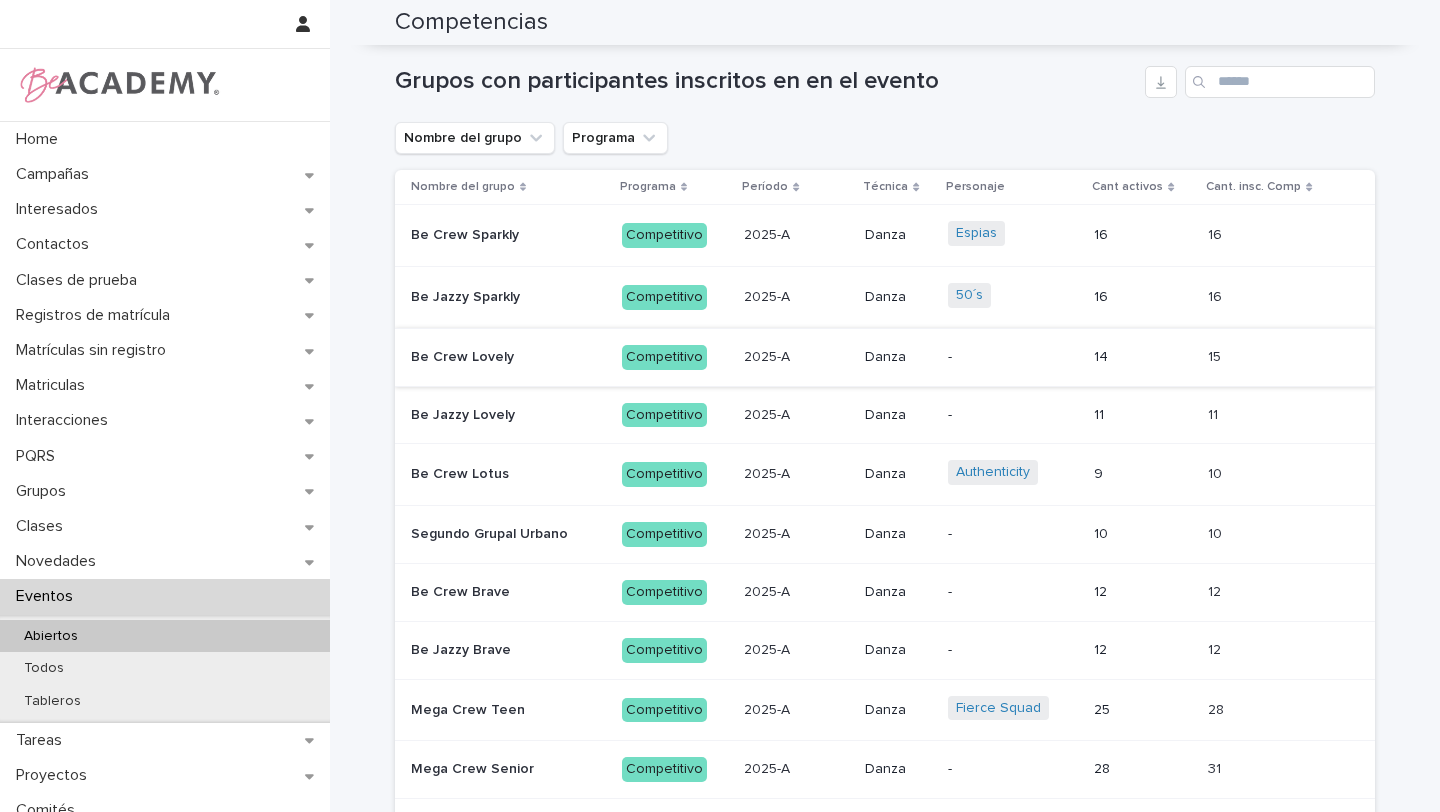 scroll, scrollTop: 184, scrollLeft: 0, axis: vertical 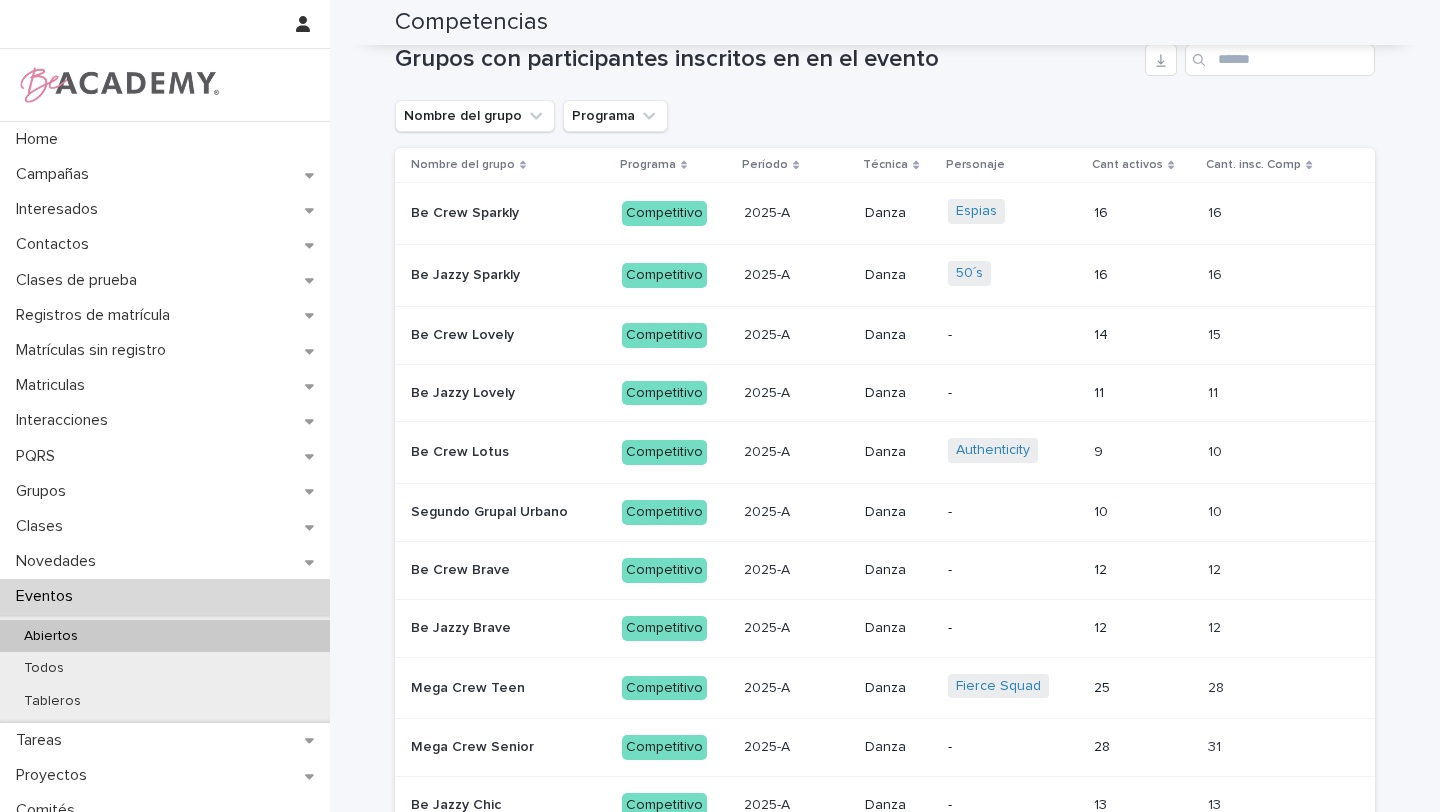 click on "Be Crew Brave" at bounding box center [462, 568] 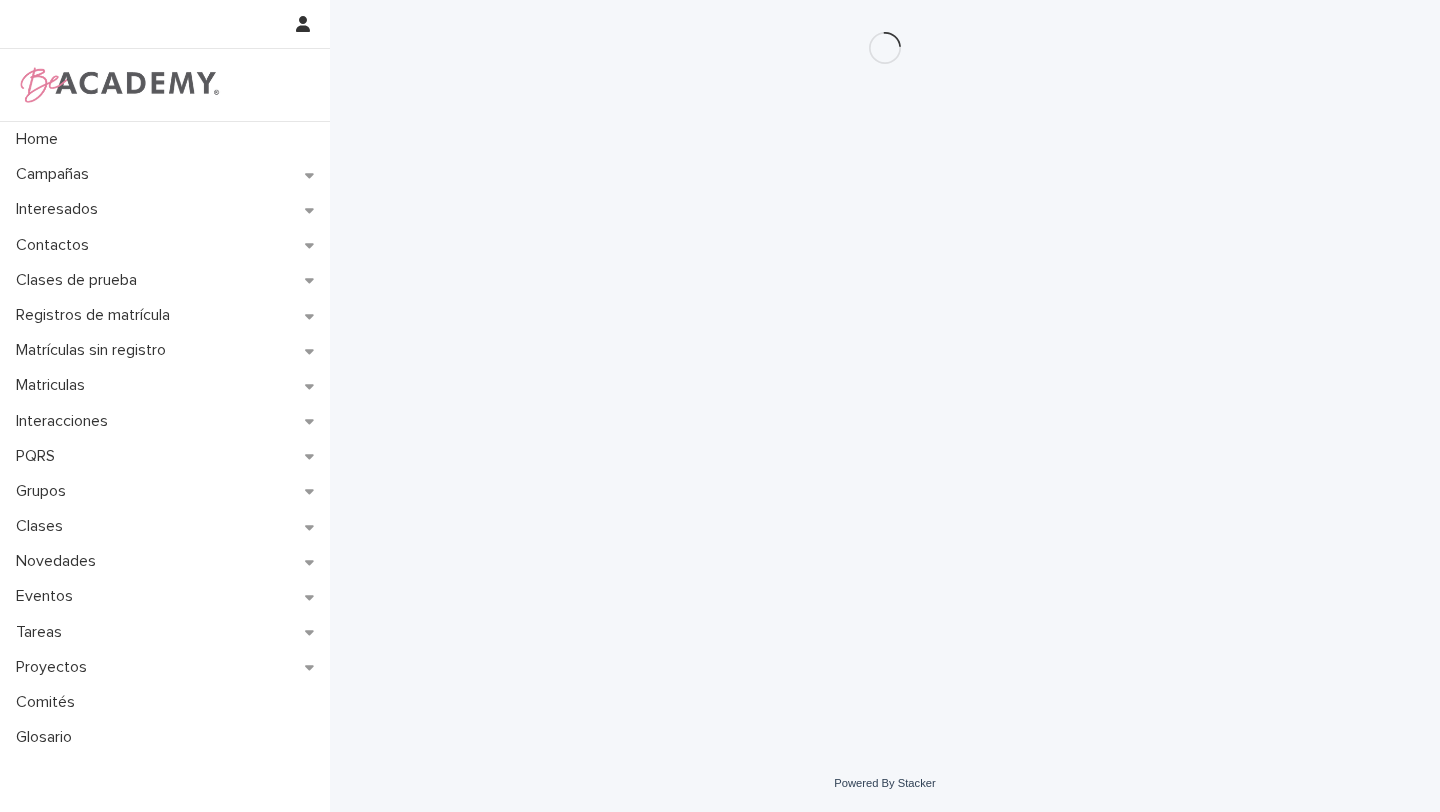 scroll, scrollTop: 0, scrollLeft: 0, axis: both 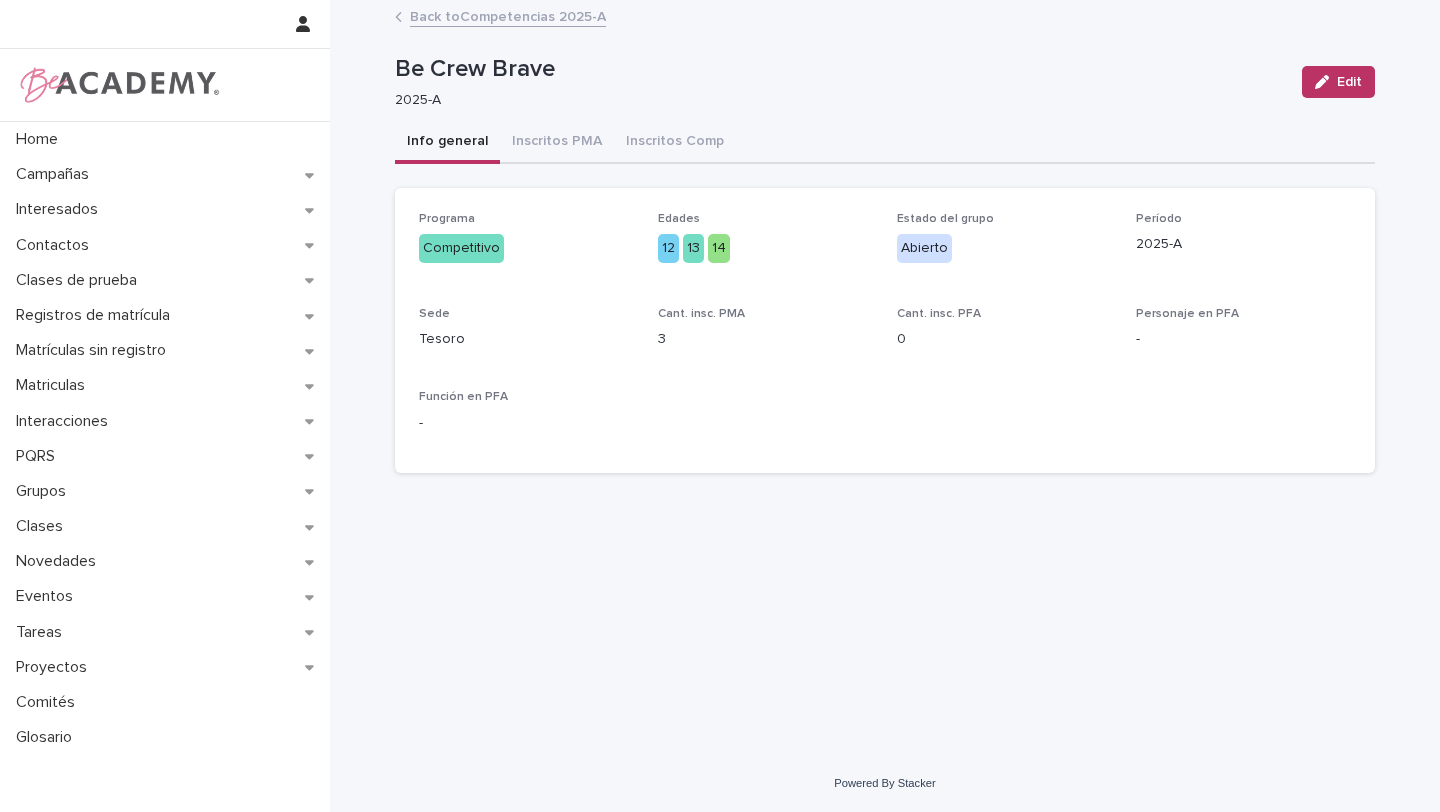 click 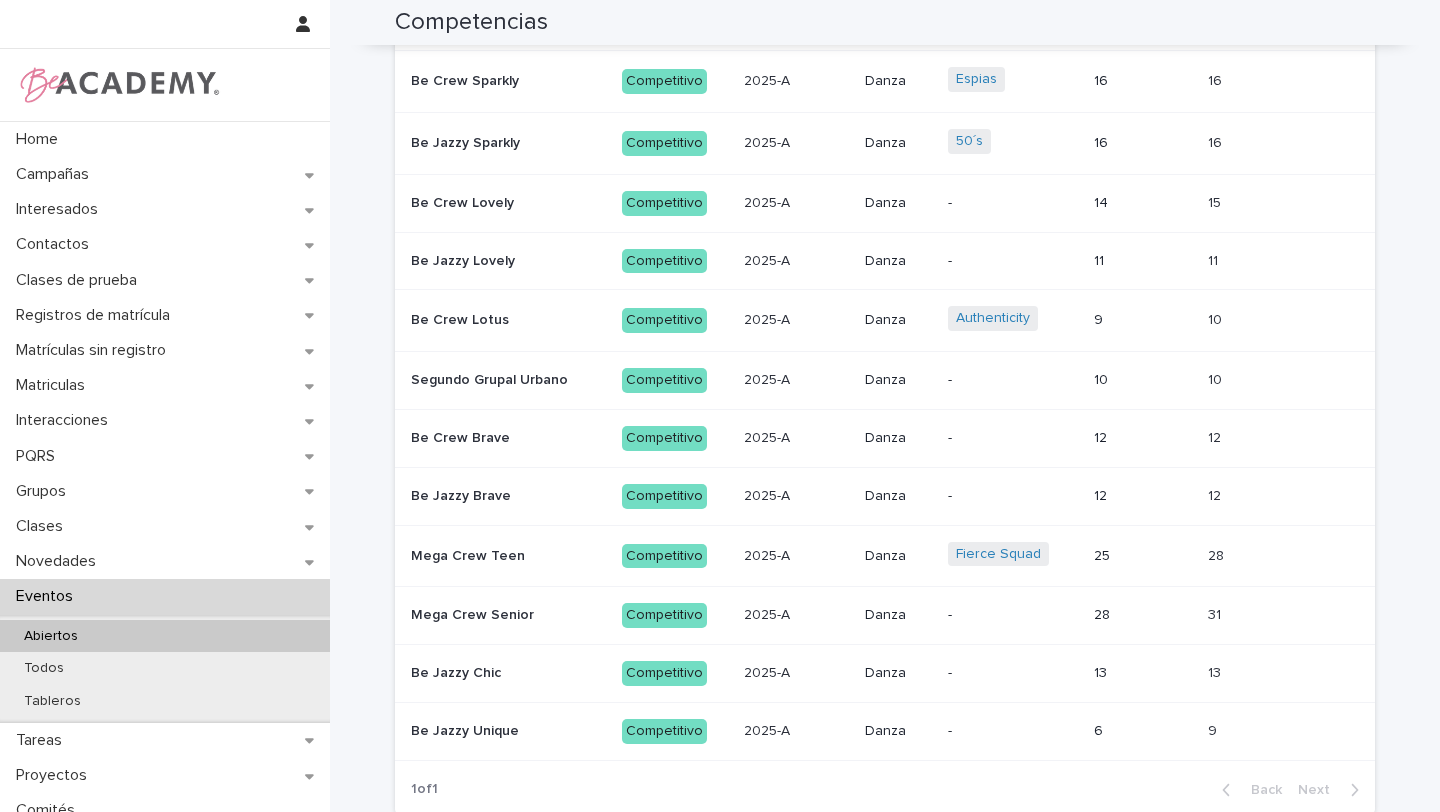 scroll, scrollTop: 315, scrollLeft: 0, axis: vertical 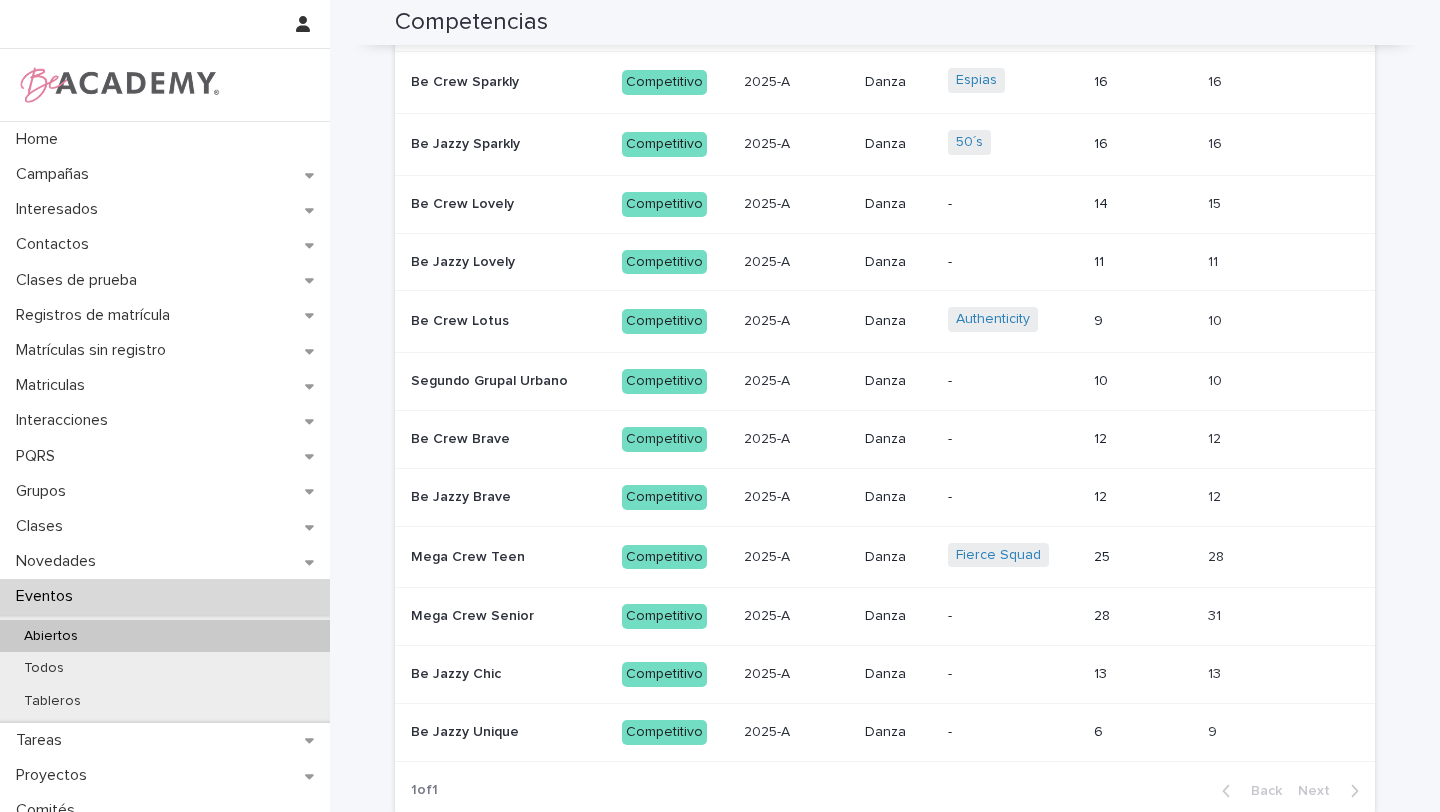click on "Be Jazzy Chic" at bounding box center (458, 672) 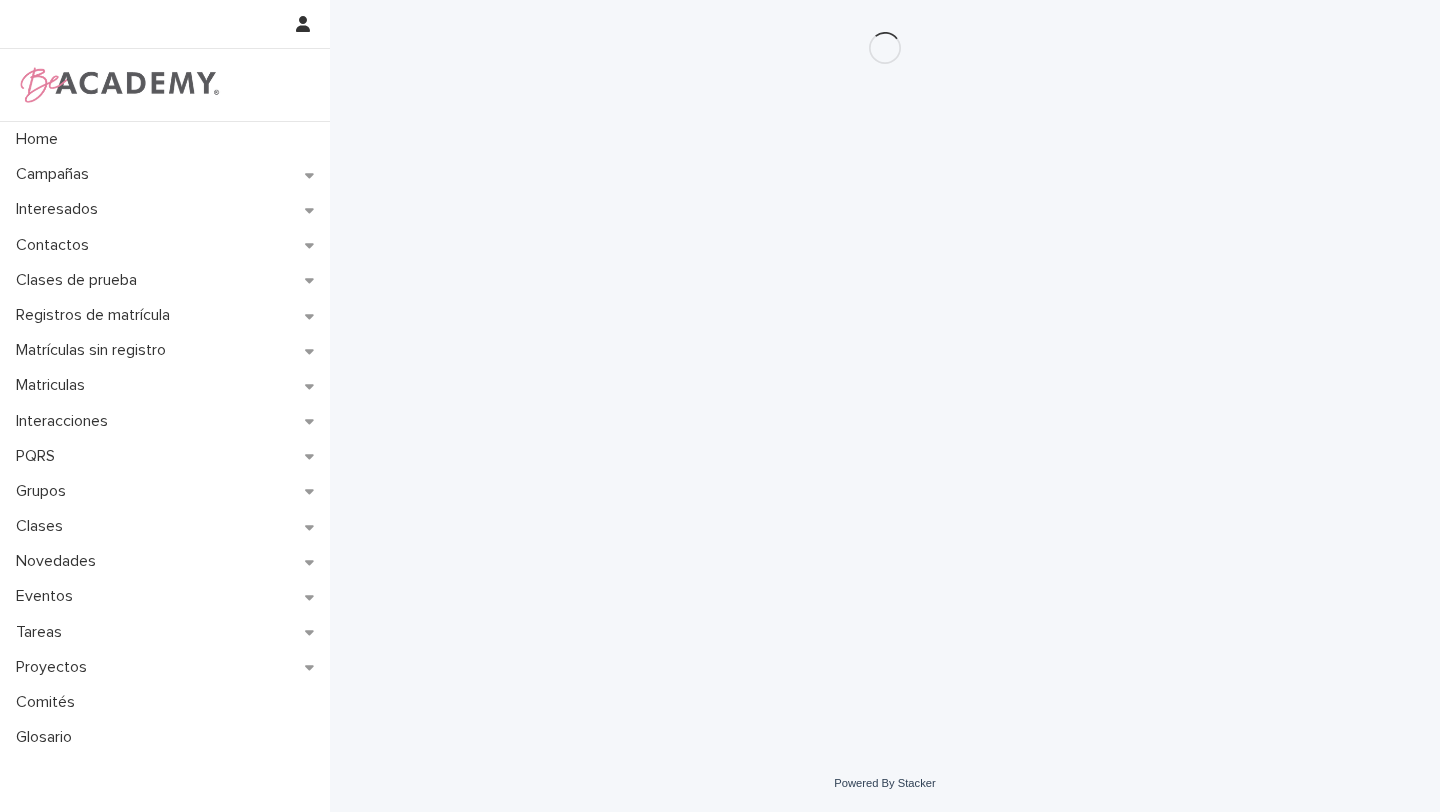 scroll, scrollTop: 0, scrollLeft: 0, axis: both 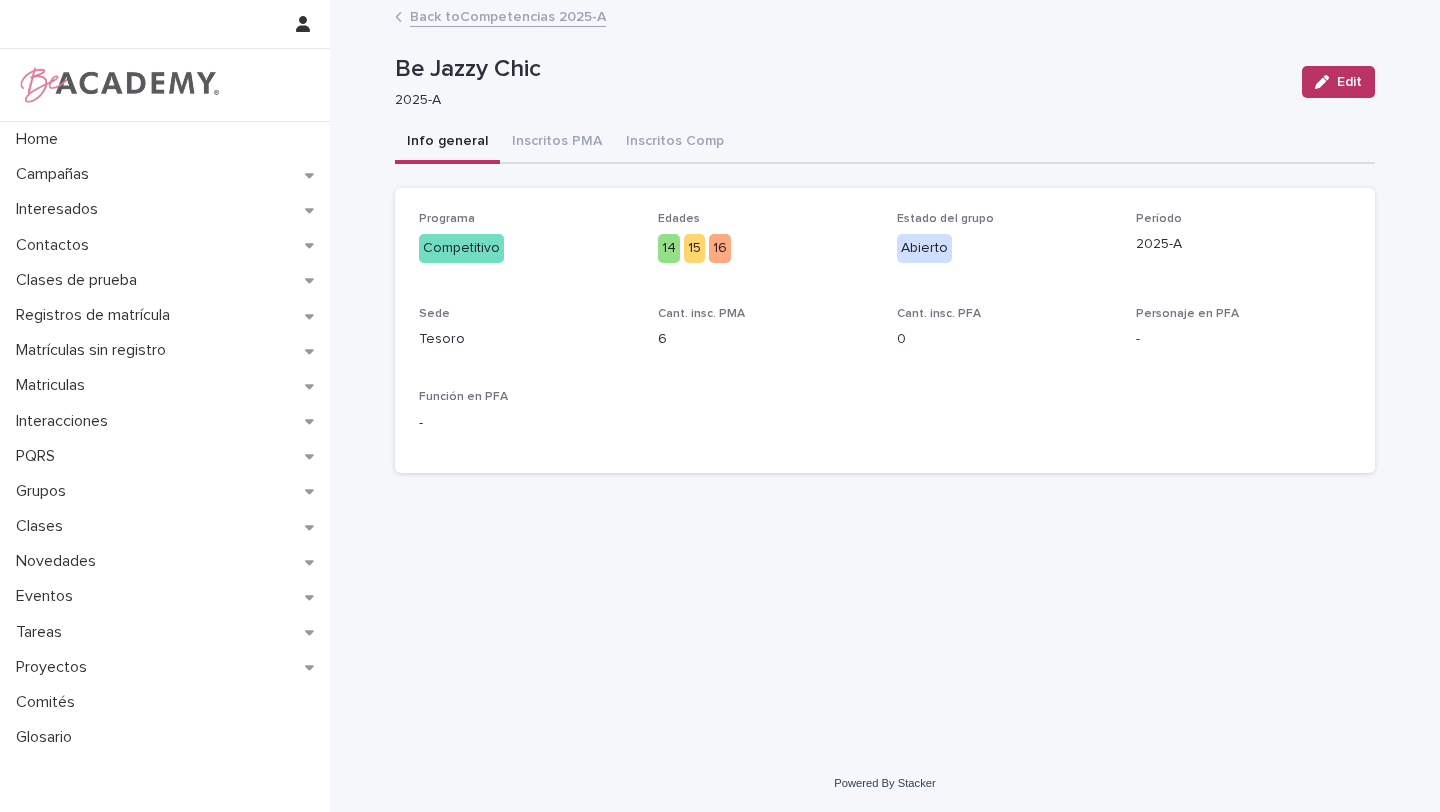 click on "Back to  Competencias 2025-A" at bounding box center (508, 15) 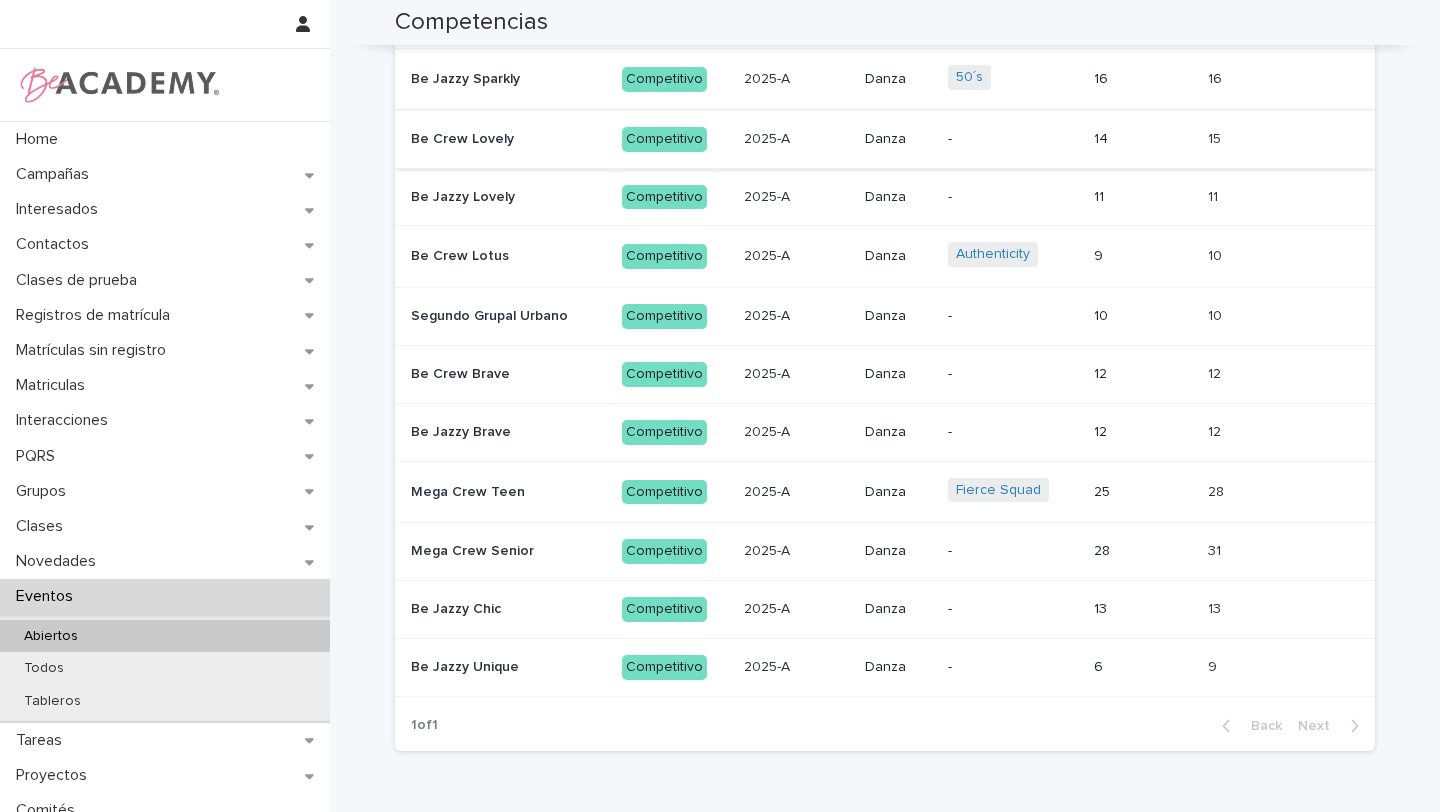 scroll, scrollTop: 379, scrollLeft: 0, axis: vertical 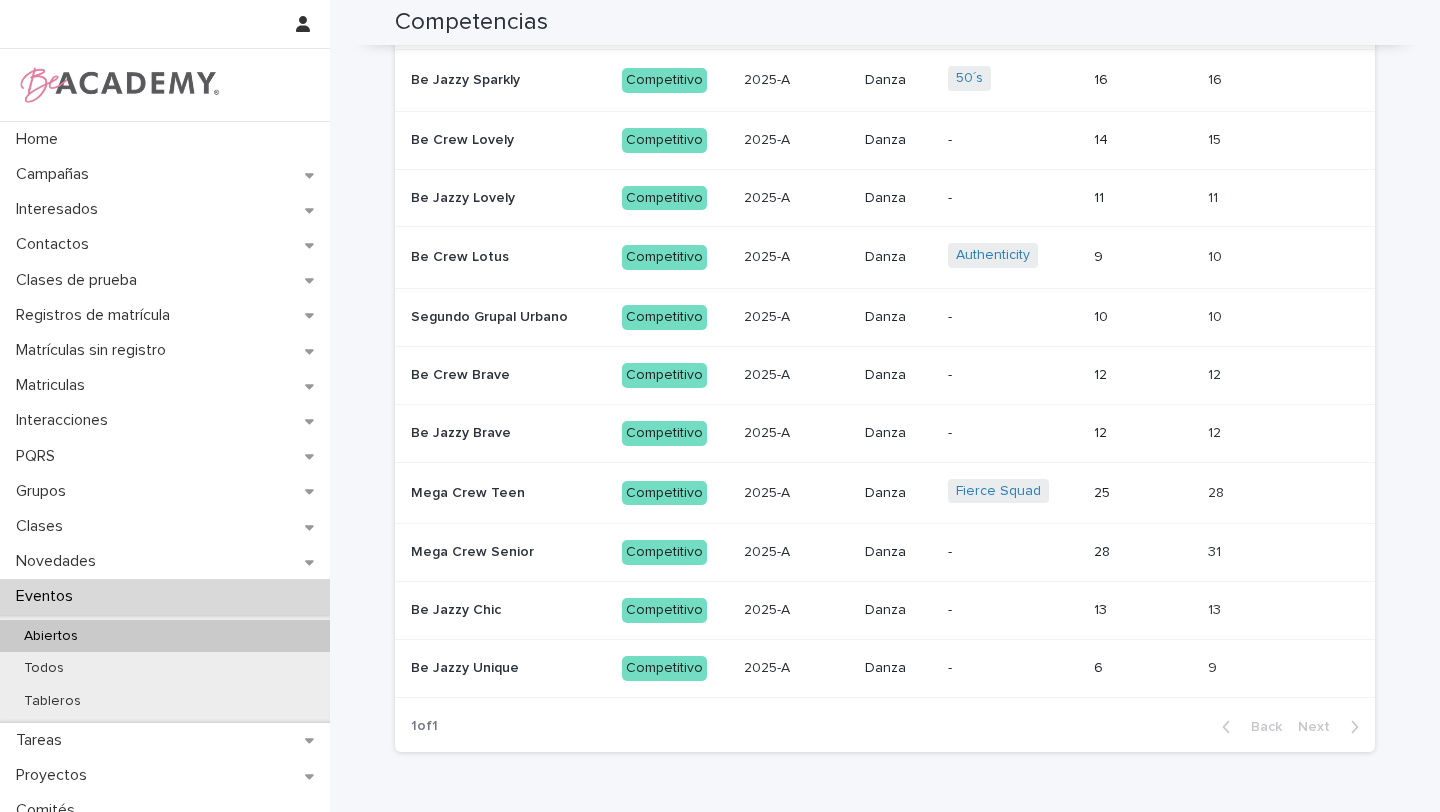 click on "Be Jazzy Unique" at bounding box center [467, 666] 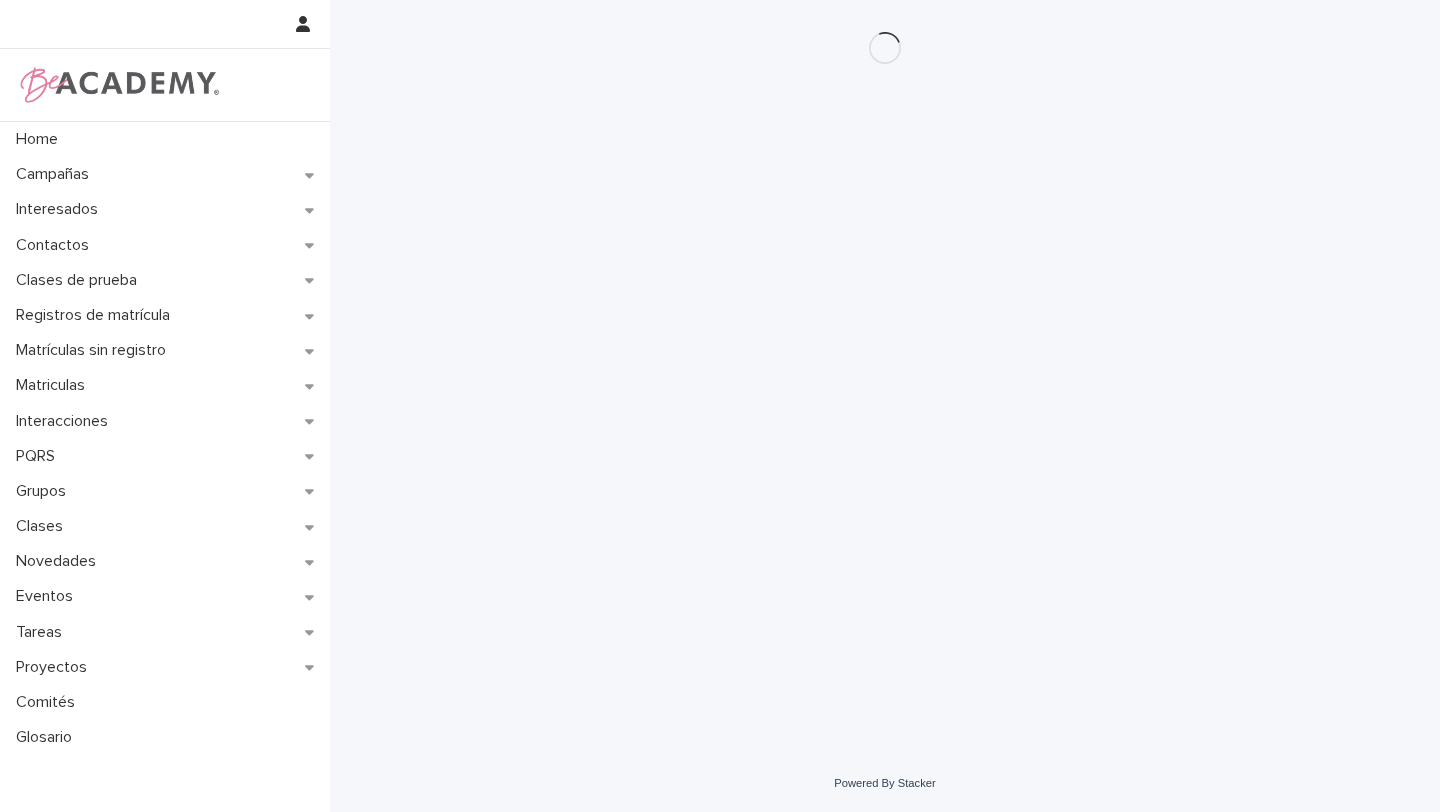 scroll, scrollTop: 0, scrollLeft: 0, axis: both 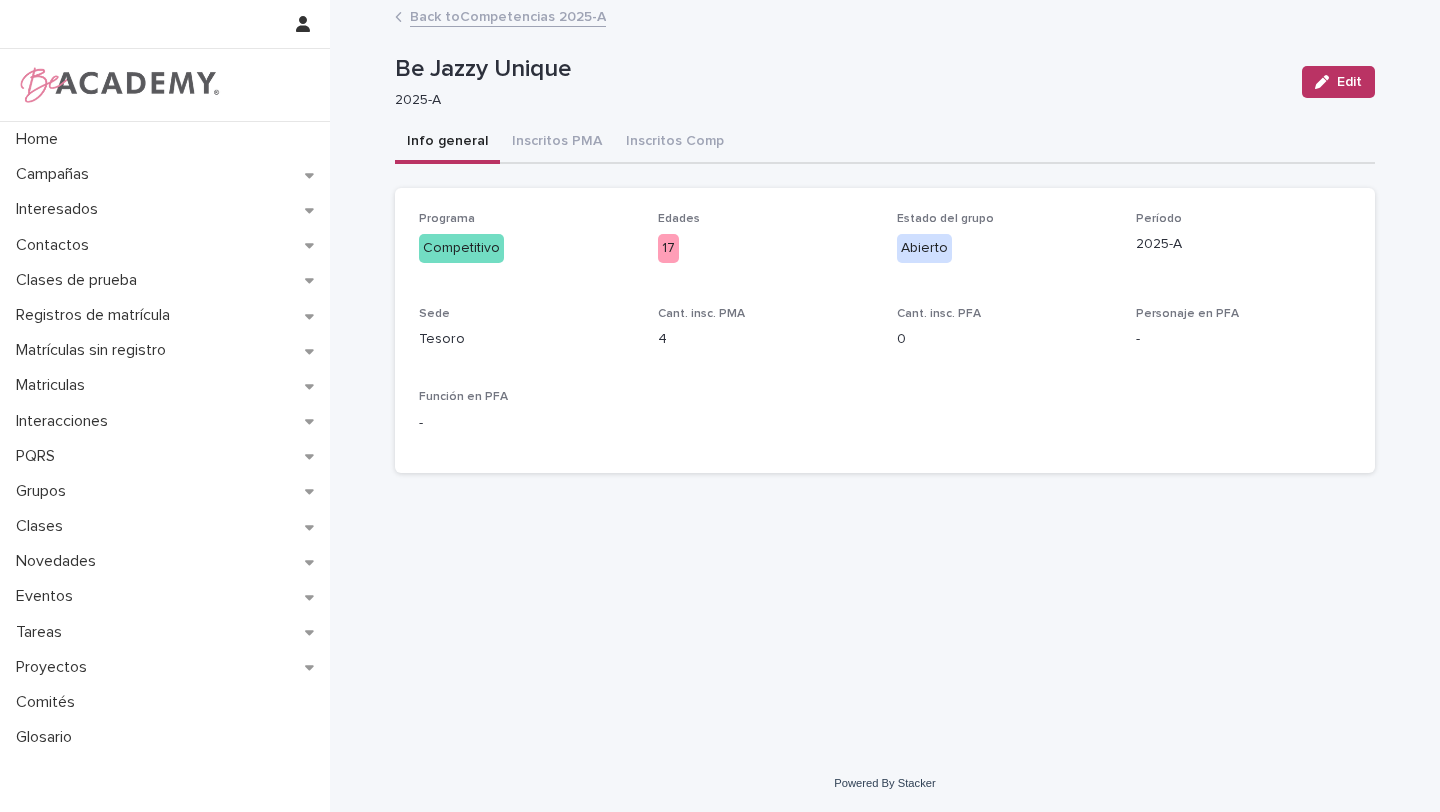 click on "Back to  Competencias 2025-A" at bounding box center [508, 15] 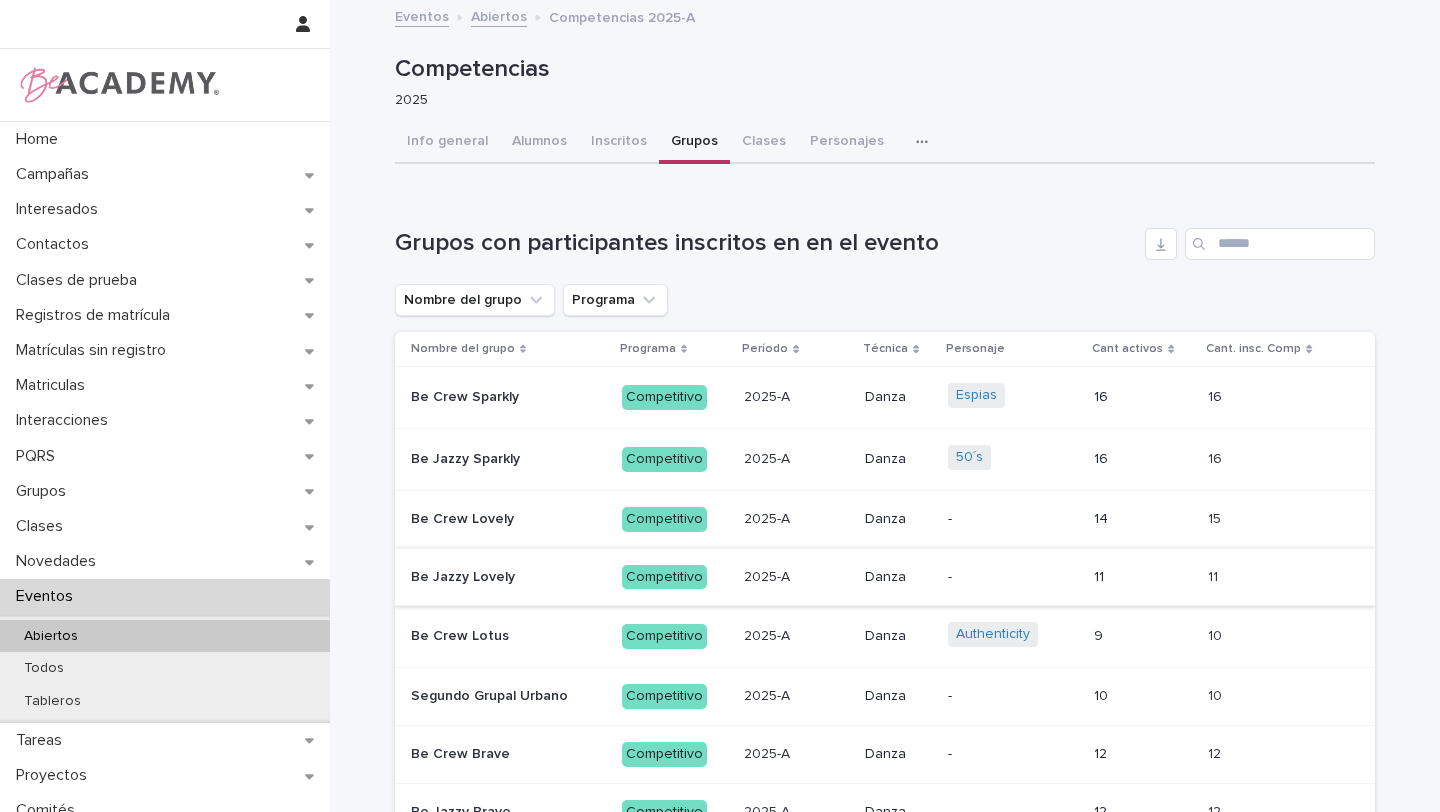 scroll, scrollTop: 59, scrollLeft: 0, axis: vertical 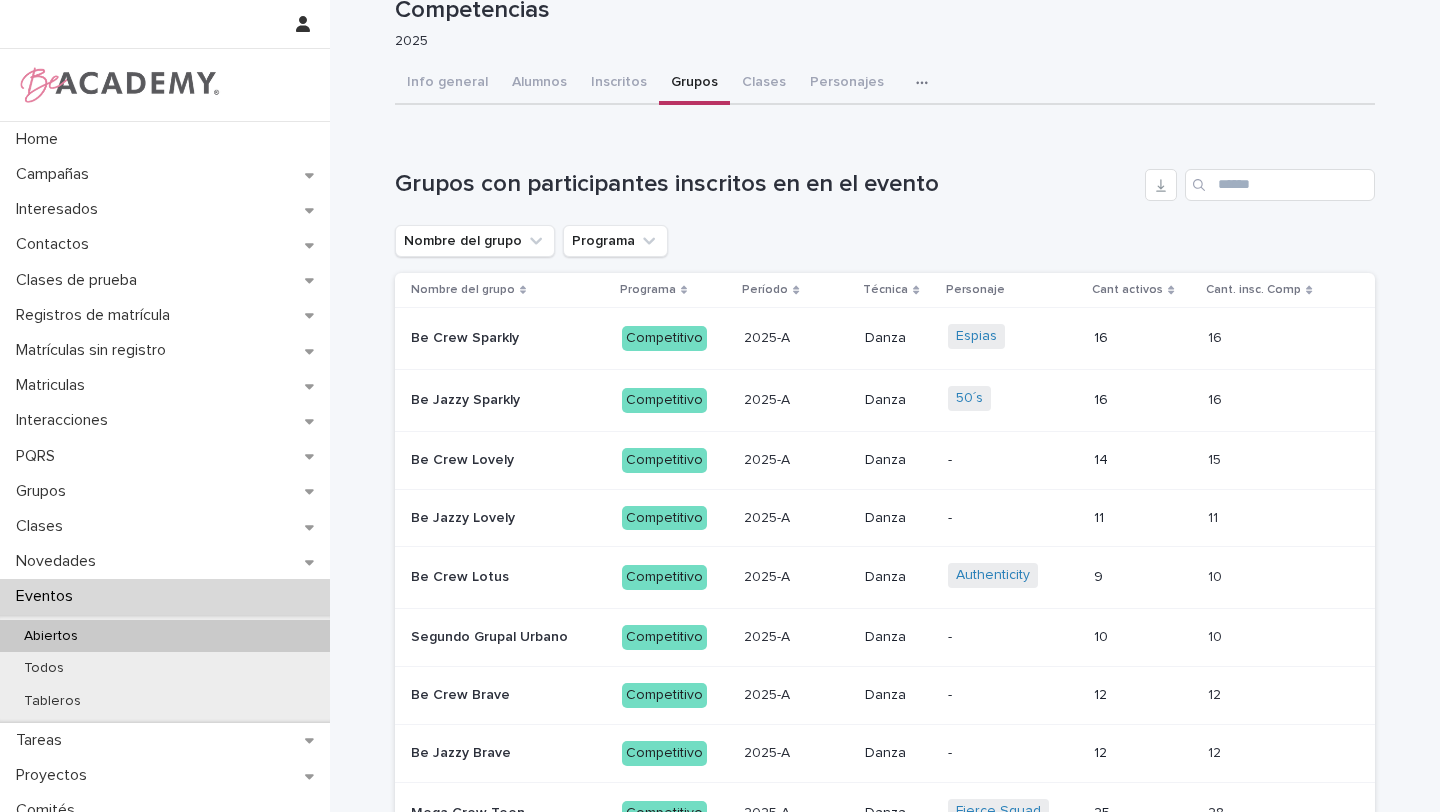 click on "Be Crew Lotus Be Crew Lotus" at bounding box center [508, 577] 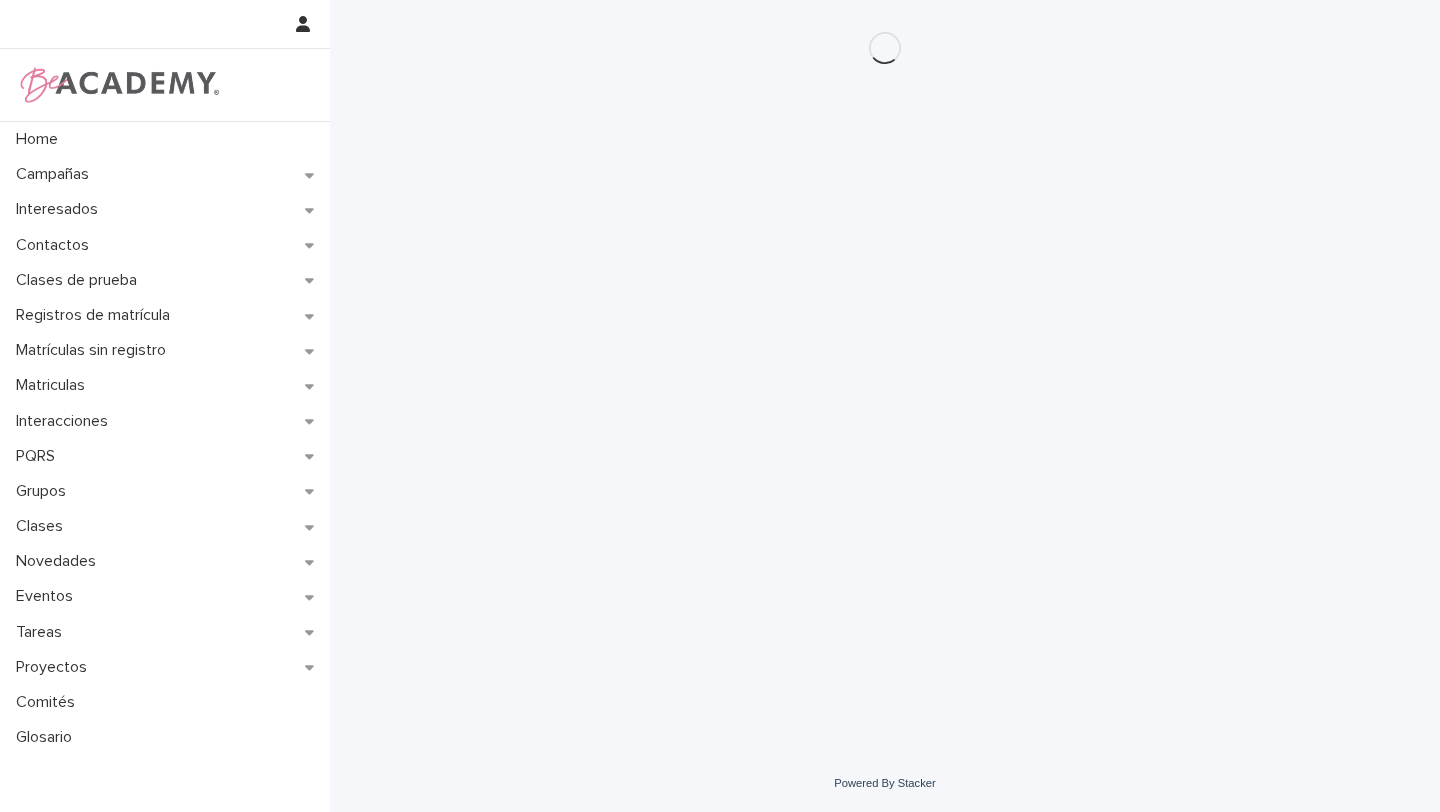 scroll, scrollTop: 0, scrollLeft: 0, axis: both 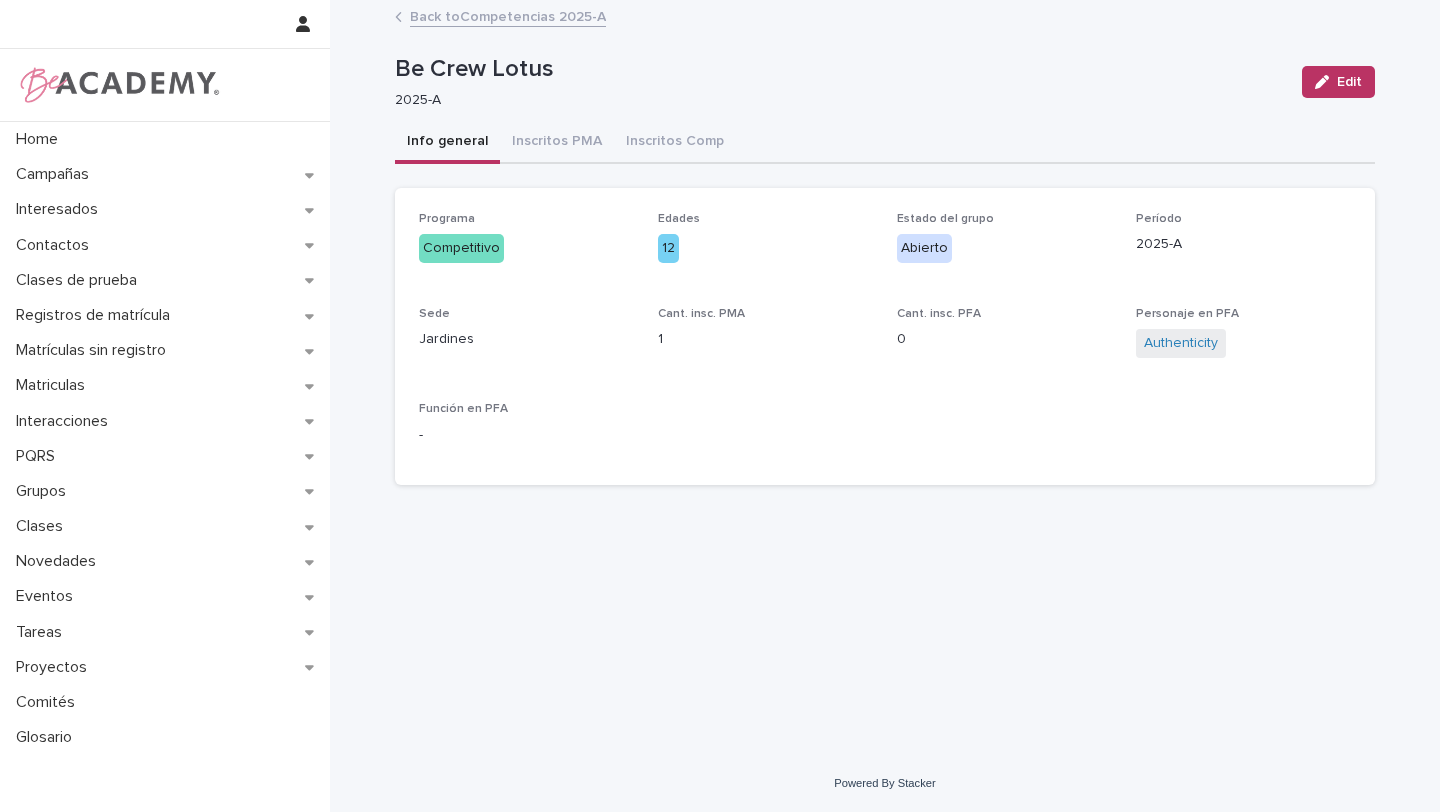 click on "Back to  Competencias 2025-A" at bounding box center [508, 15] 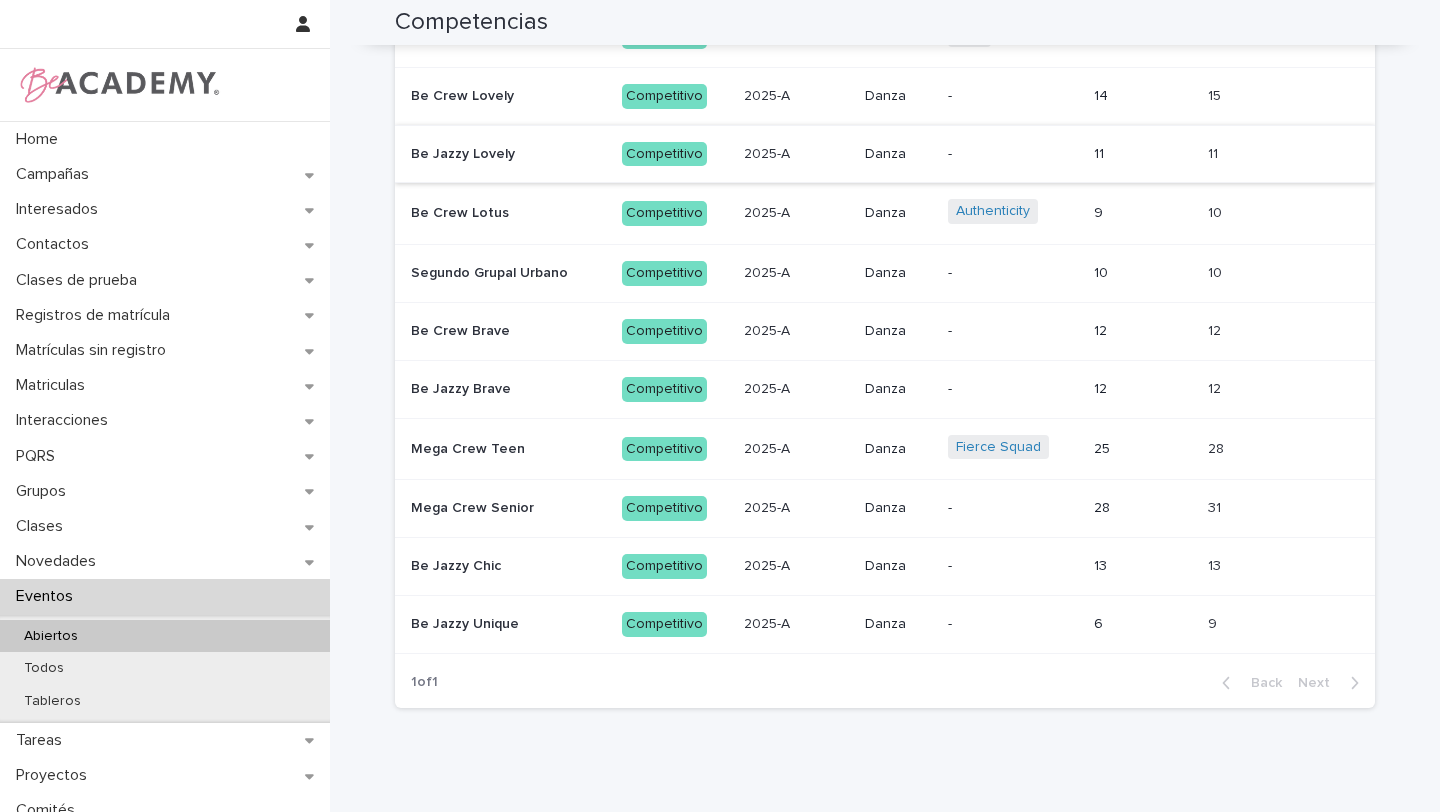 scroll, scrollTop: 492, scrollLeft: 0, axis: vertical 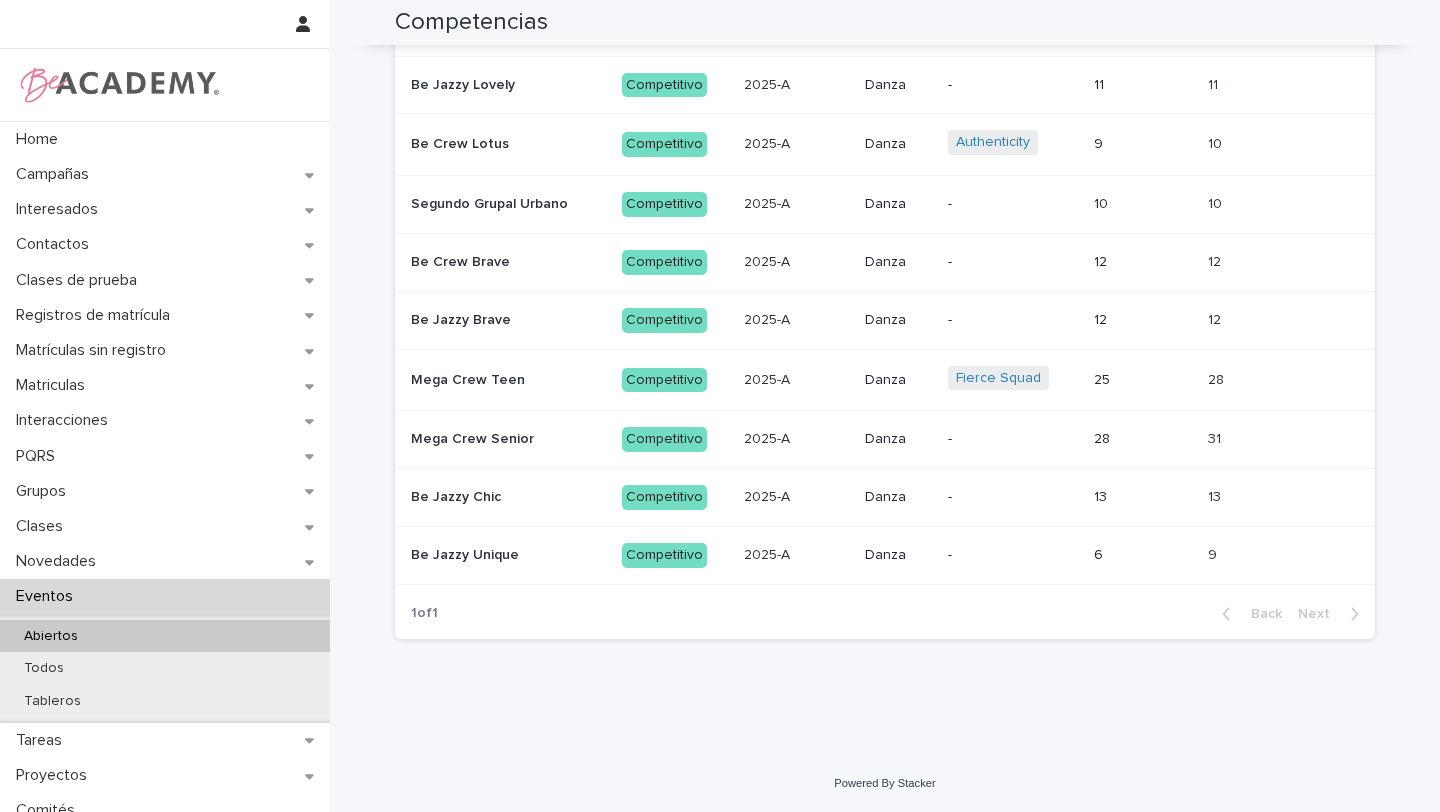 click on "Mega Crew Teen Mega Crew Teen" at bounding box center [504, 380] 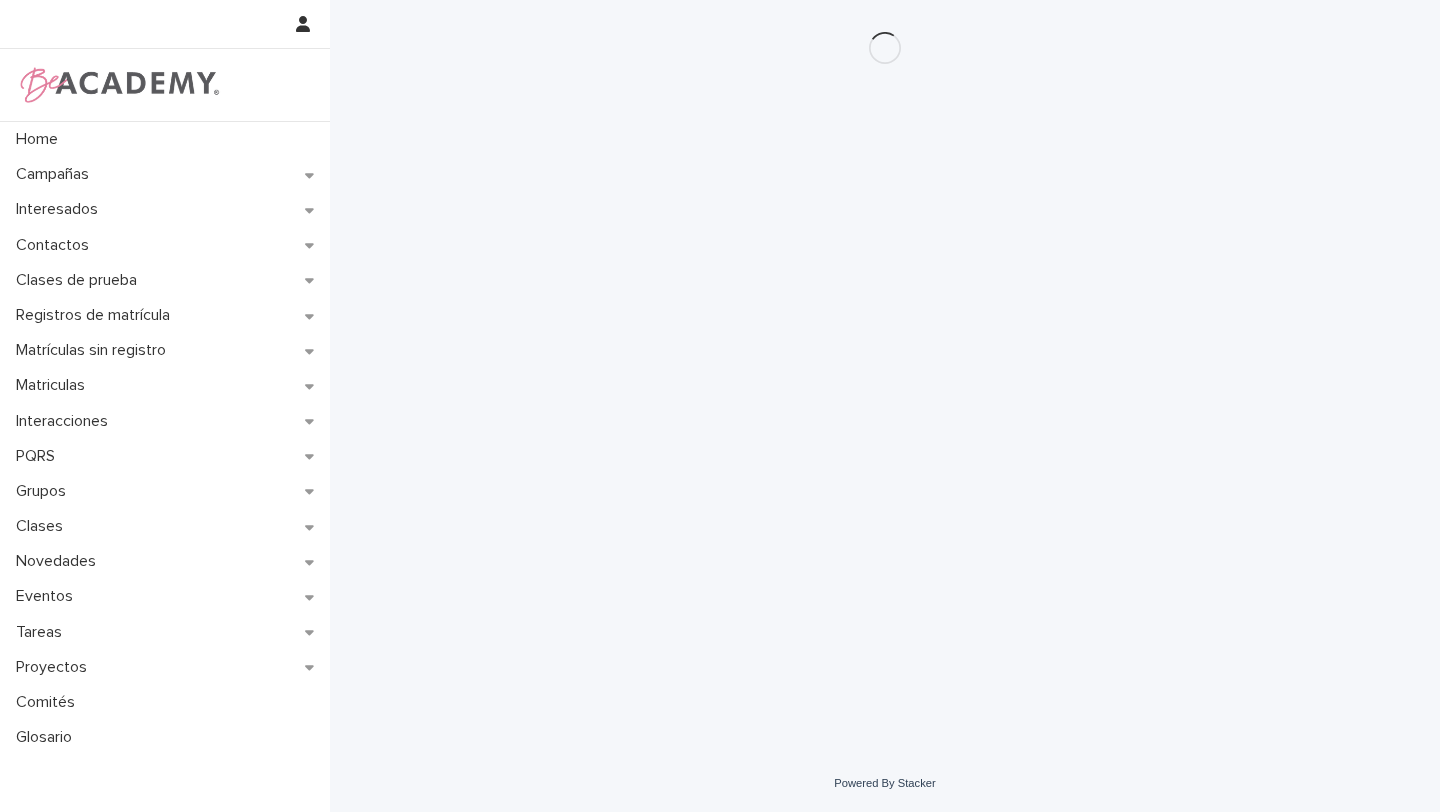 scroll, scrollTop: 0, scrollLeft: 0, axis: both 